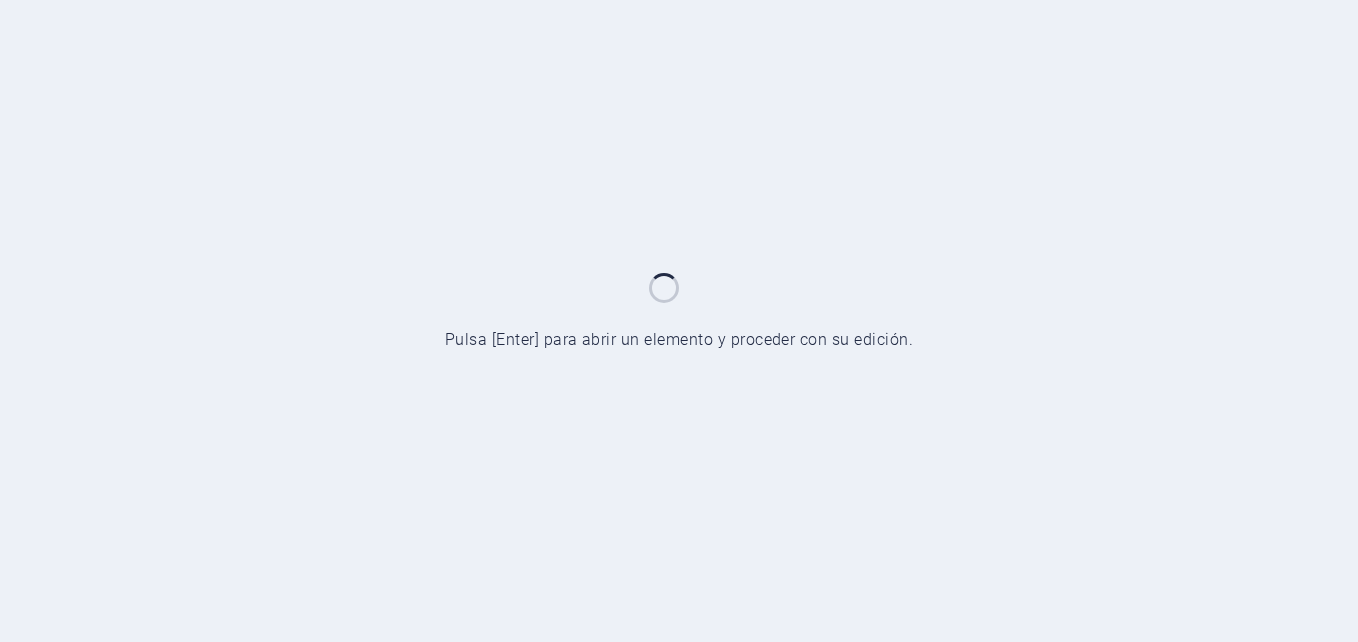 scroll, scrollTop: 0, scrollLeft: 0, axis: both 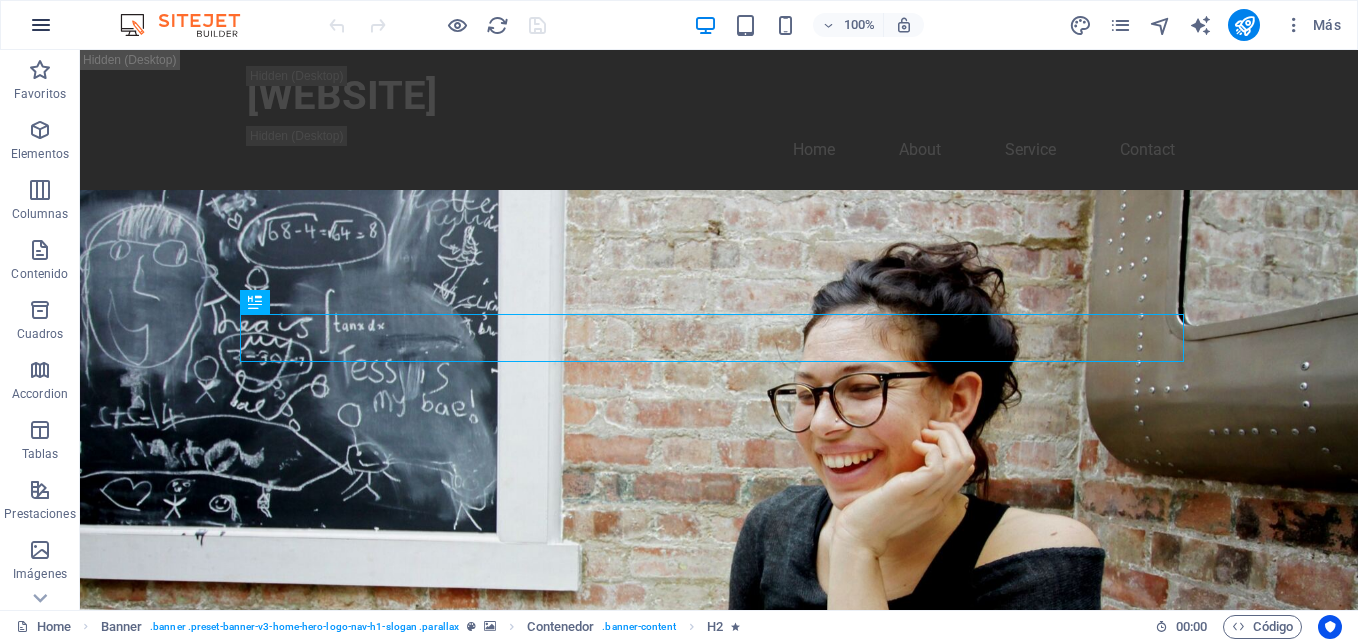 click at bounding box center [41, 25] 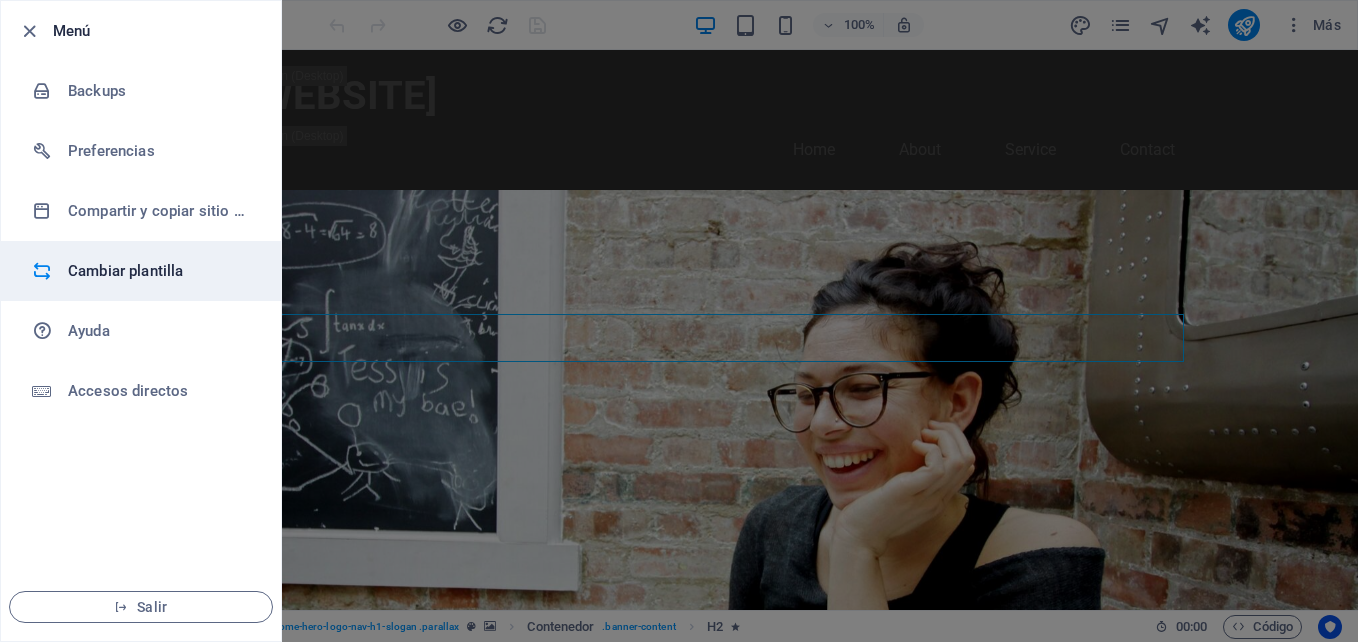 click on "Cambiar plantilla" at bounding box center [160, 271] 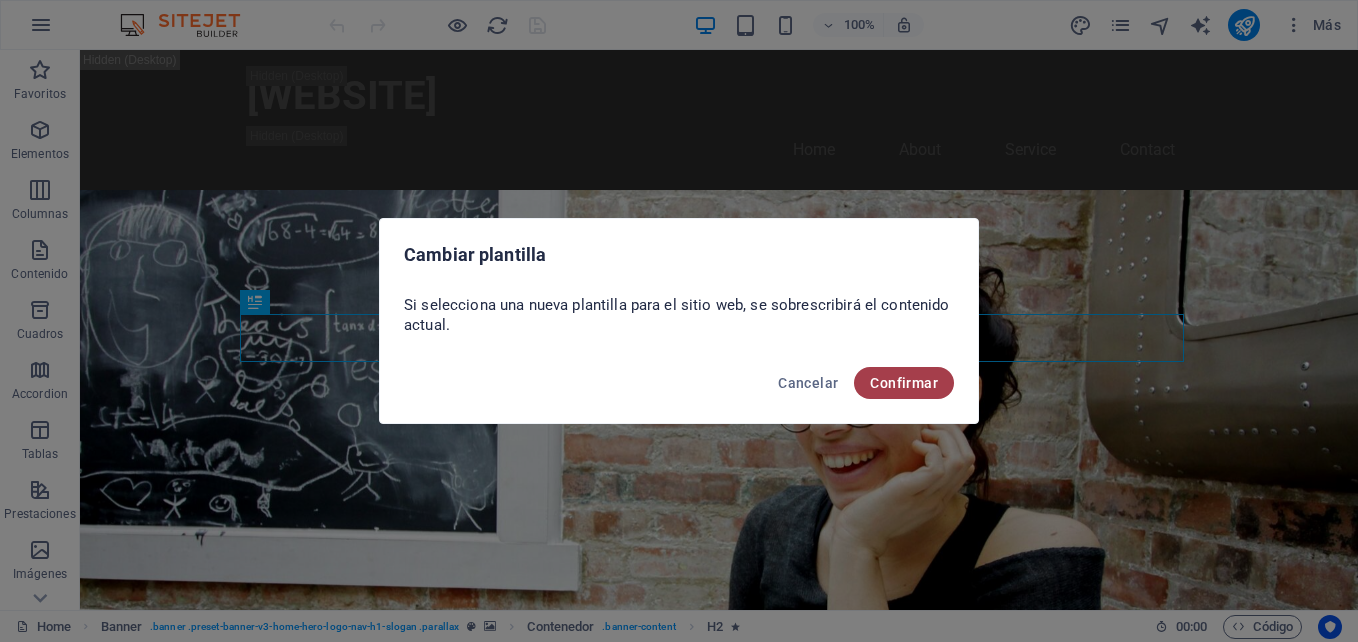click on "Confirmar" at bounding box center [904, 383] 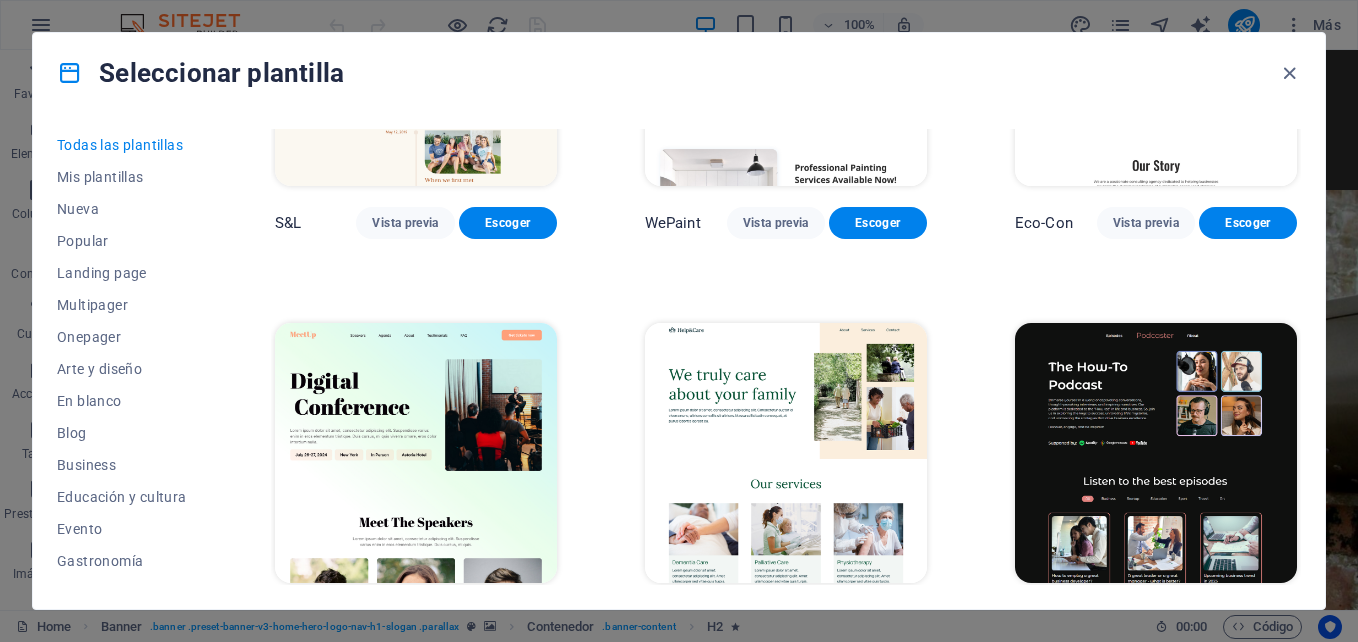 scroll, scrollTop: 800, scrollLeft: 0, axis: vertical 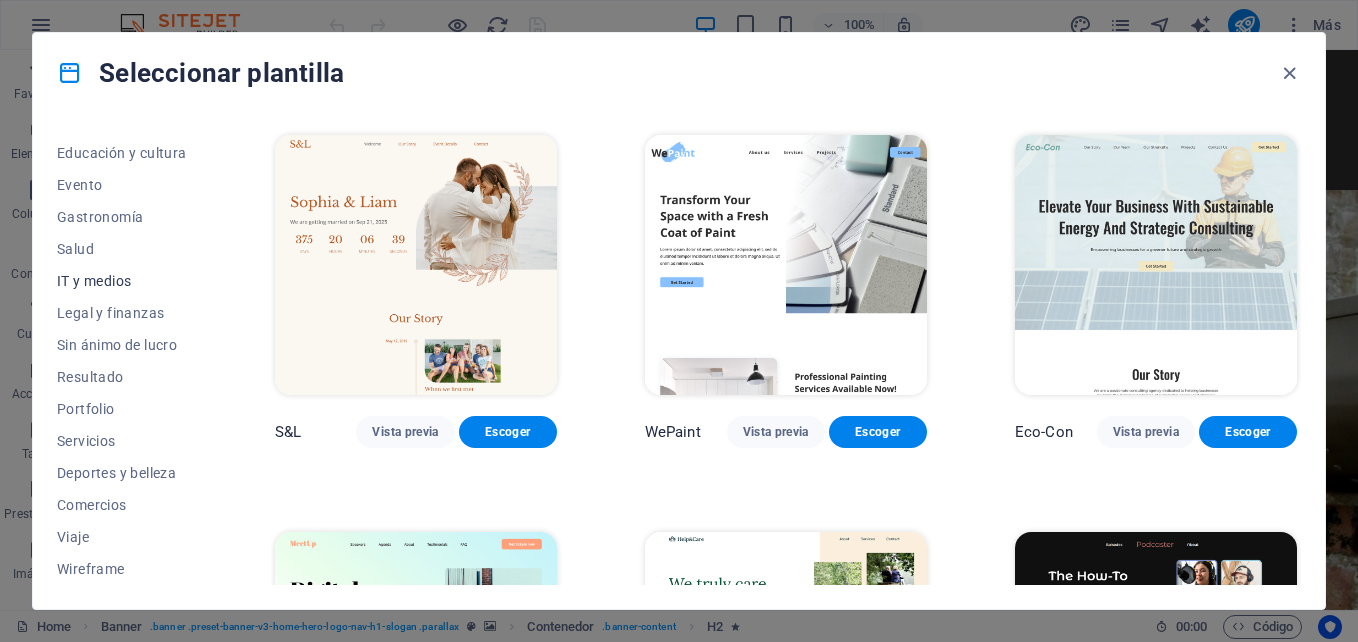 click on "IT y medios" at bounding box center (122, 281) 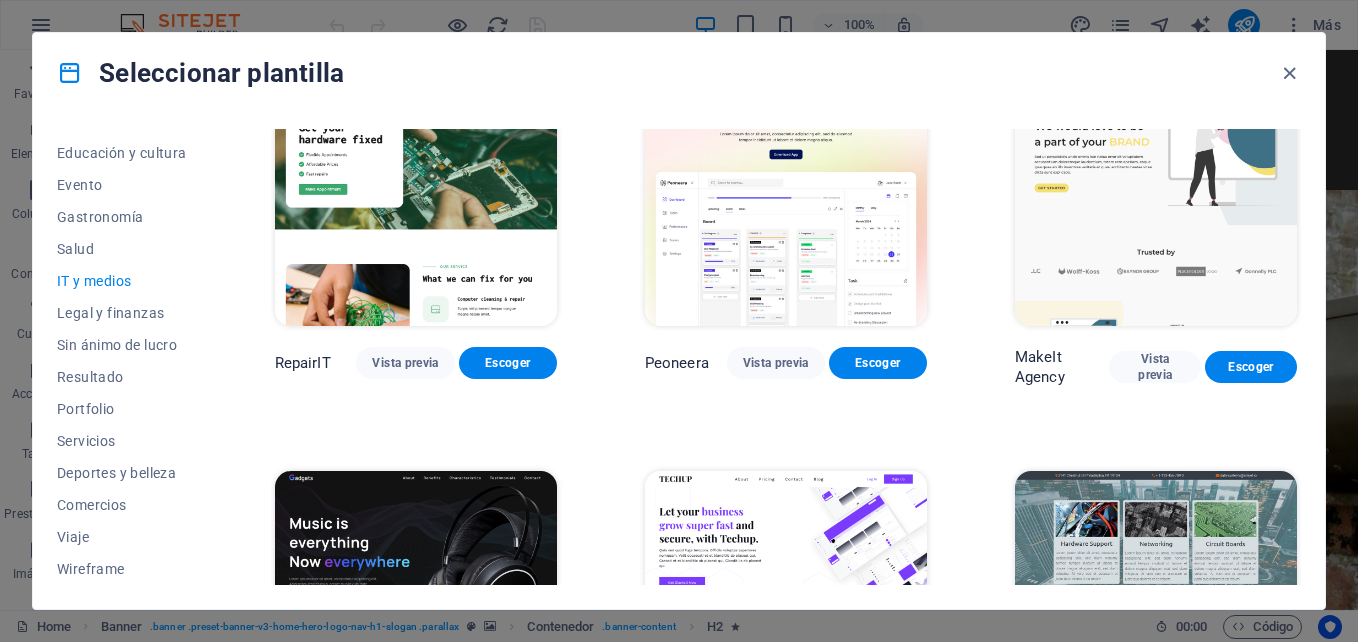 scroll, scrollTop: 0, scrollLeft: 0, axis: both 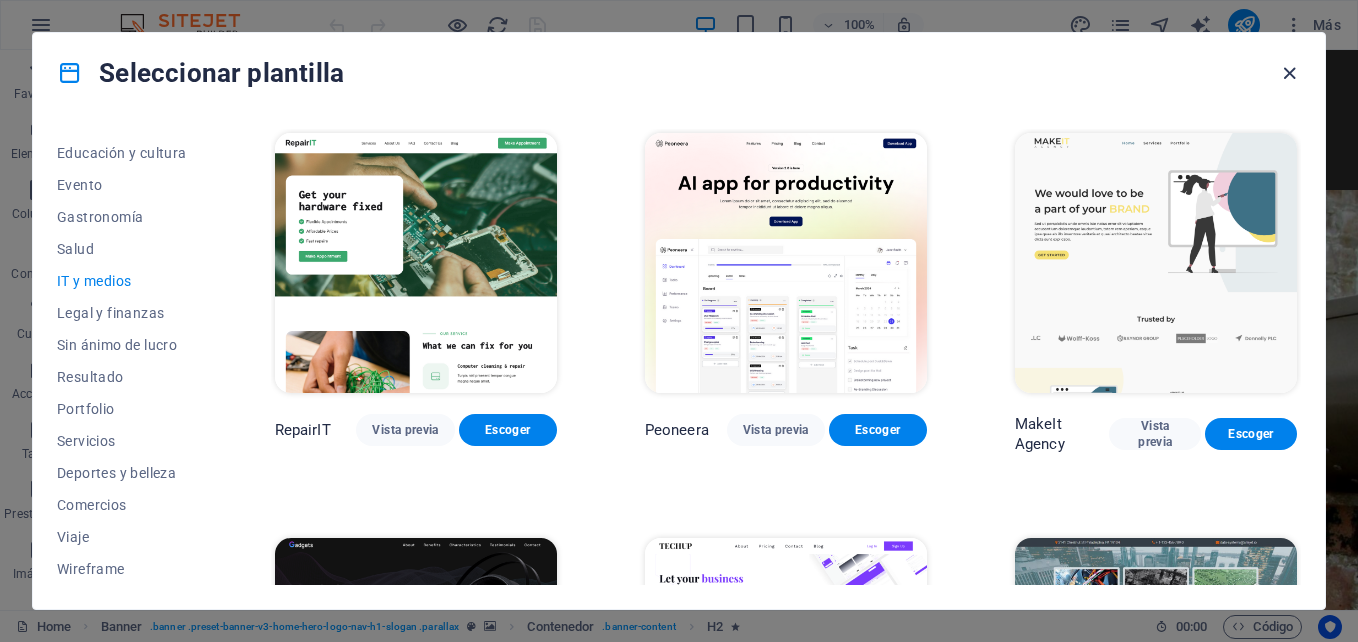 click at bounding box center (1289, 73) 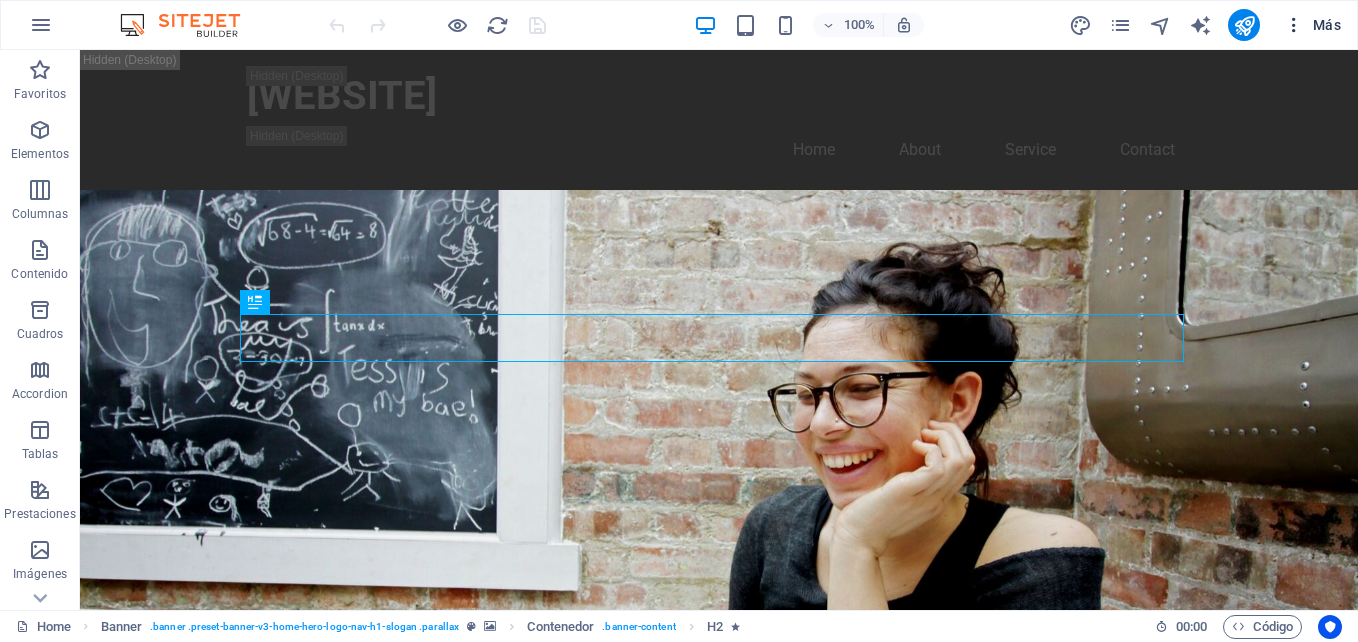 click on "Más" at bounding box center (1312, 25) 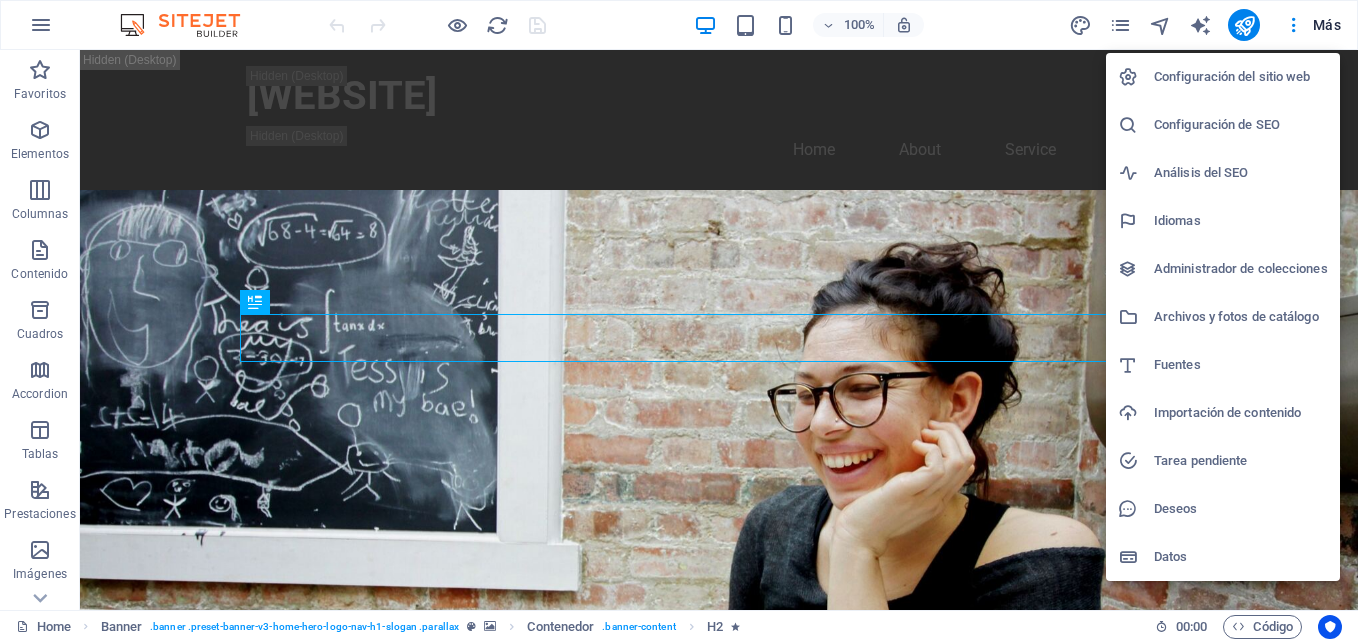 click at bounding box center [679, 321] 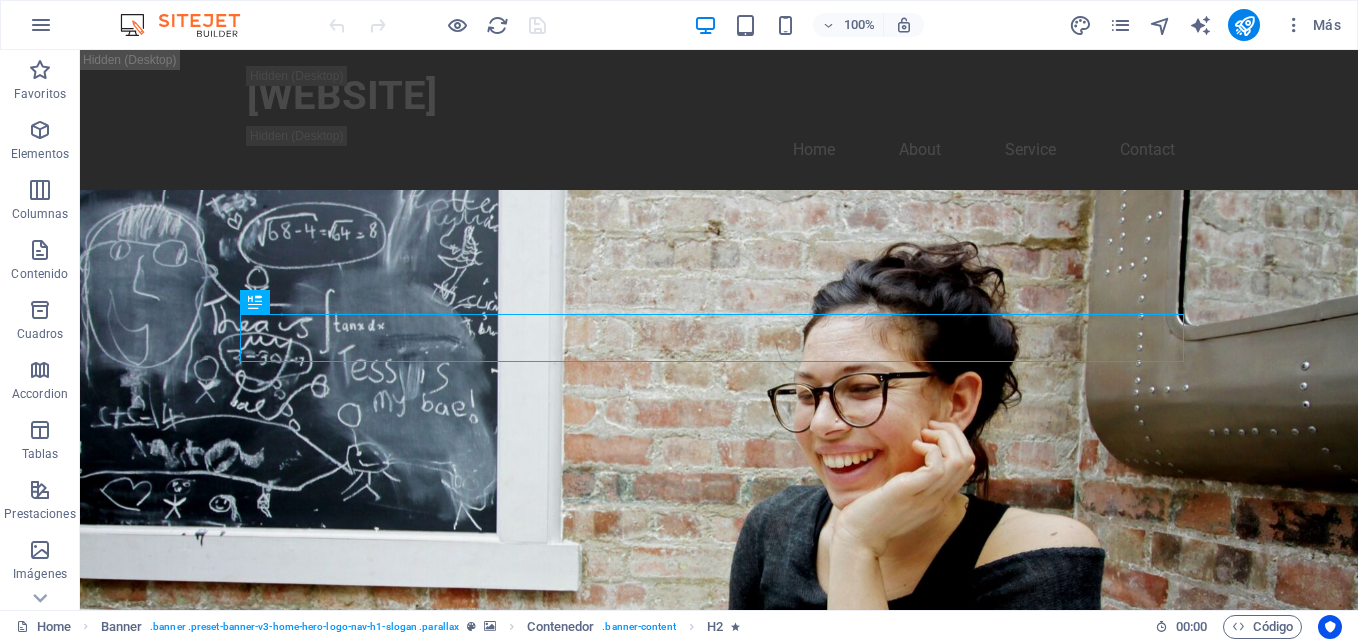 click at bounding box center (190, 25) 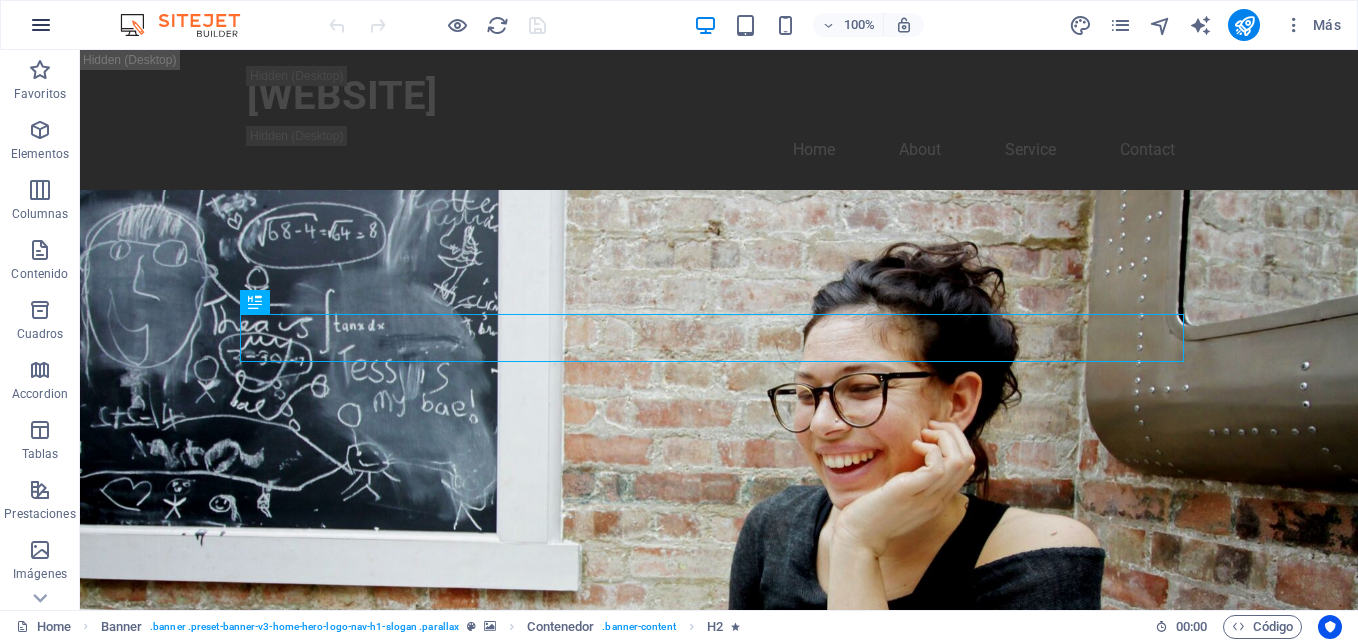 click at bounding box center [41, 25] 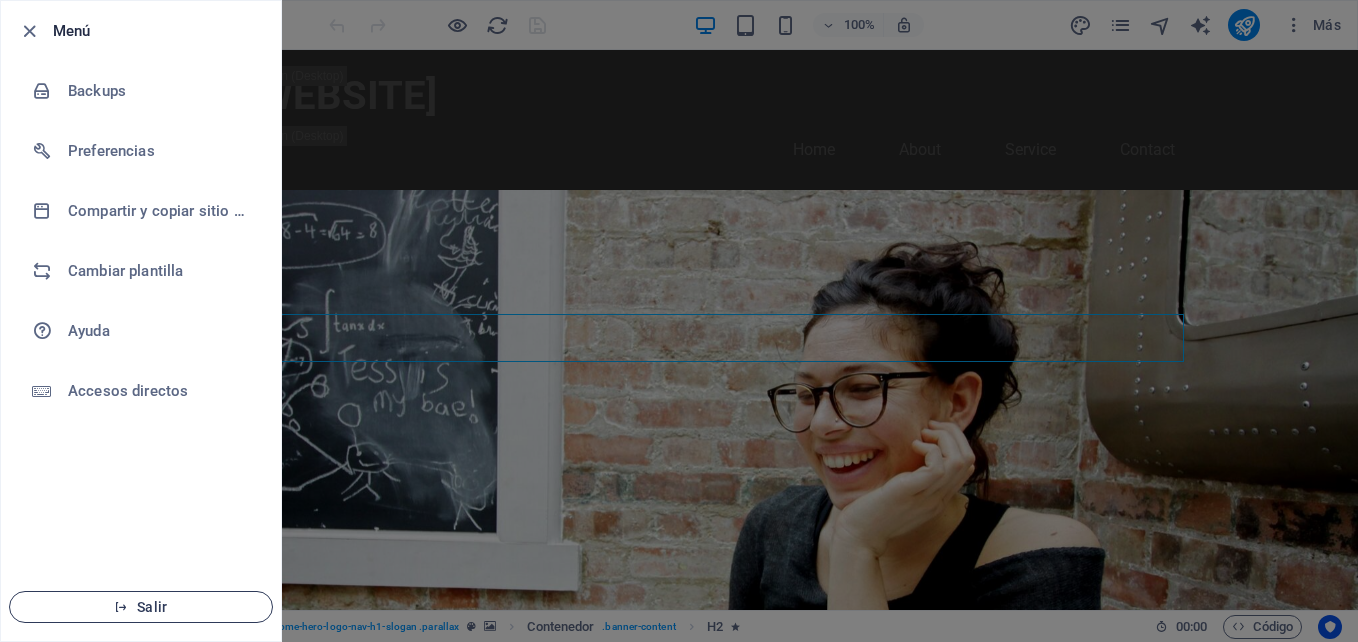 click on "Salir" at bounding box center [141, 607] 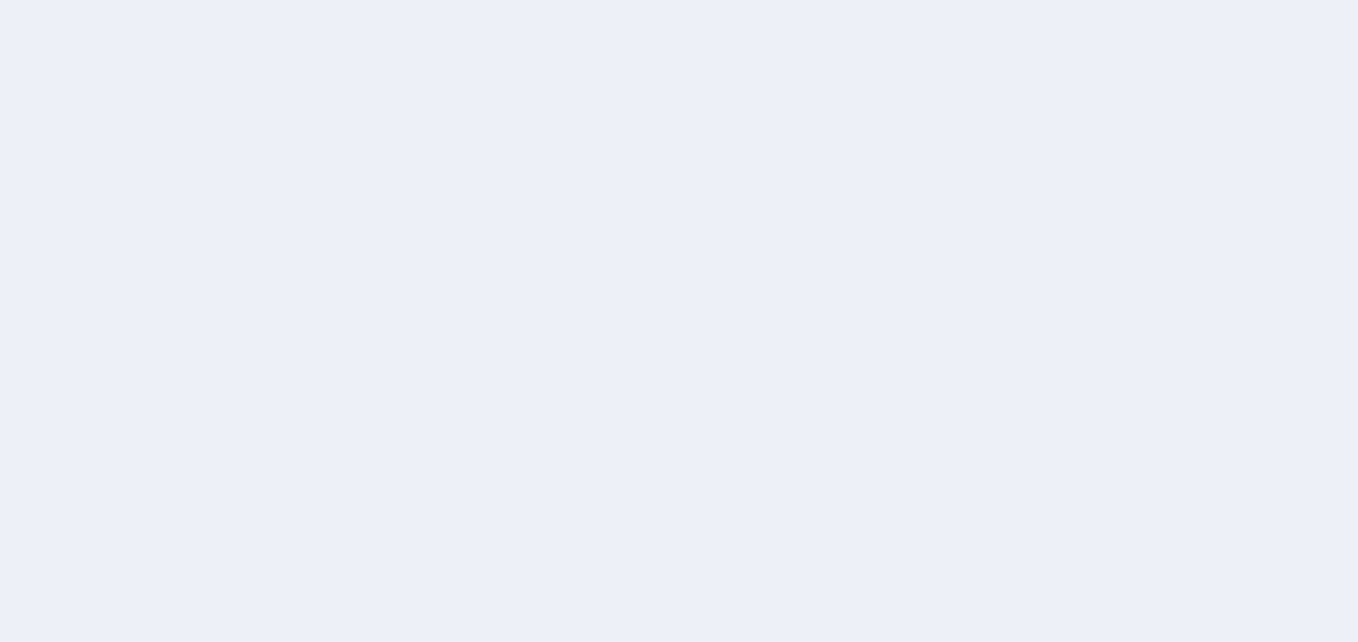 scroll, scrollTop: 0, scrollLeft: 0, axis: both 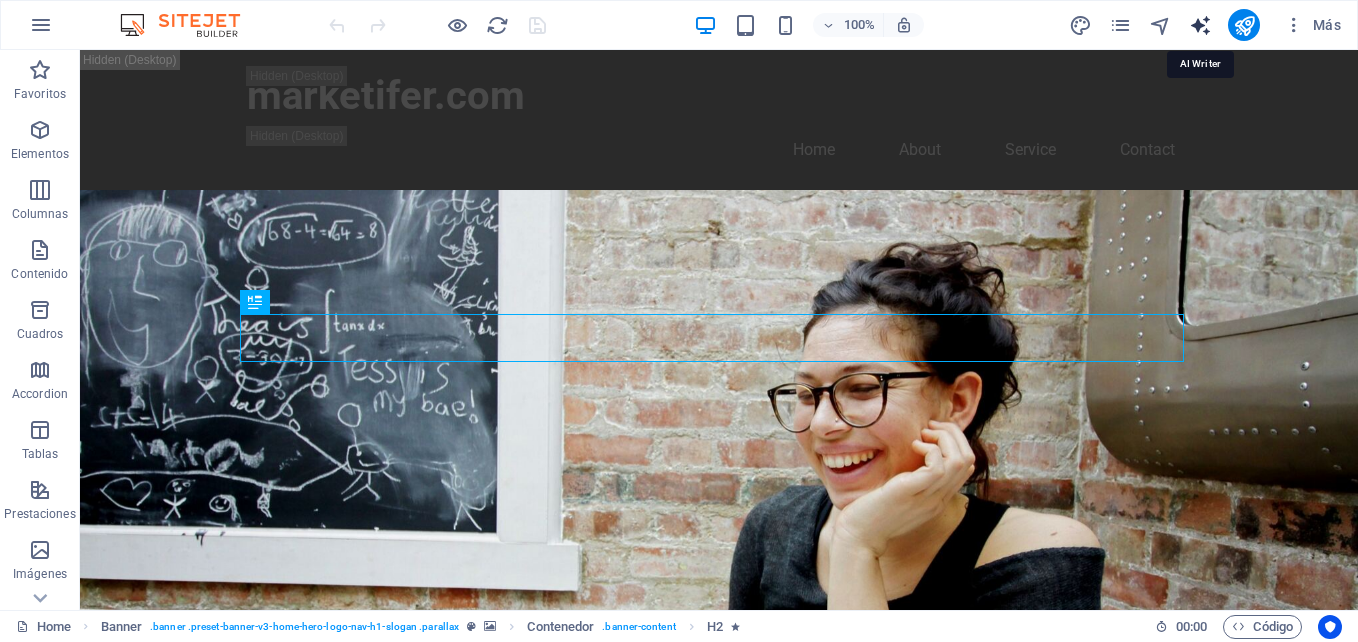 click at bounding box center (1200, 25) 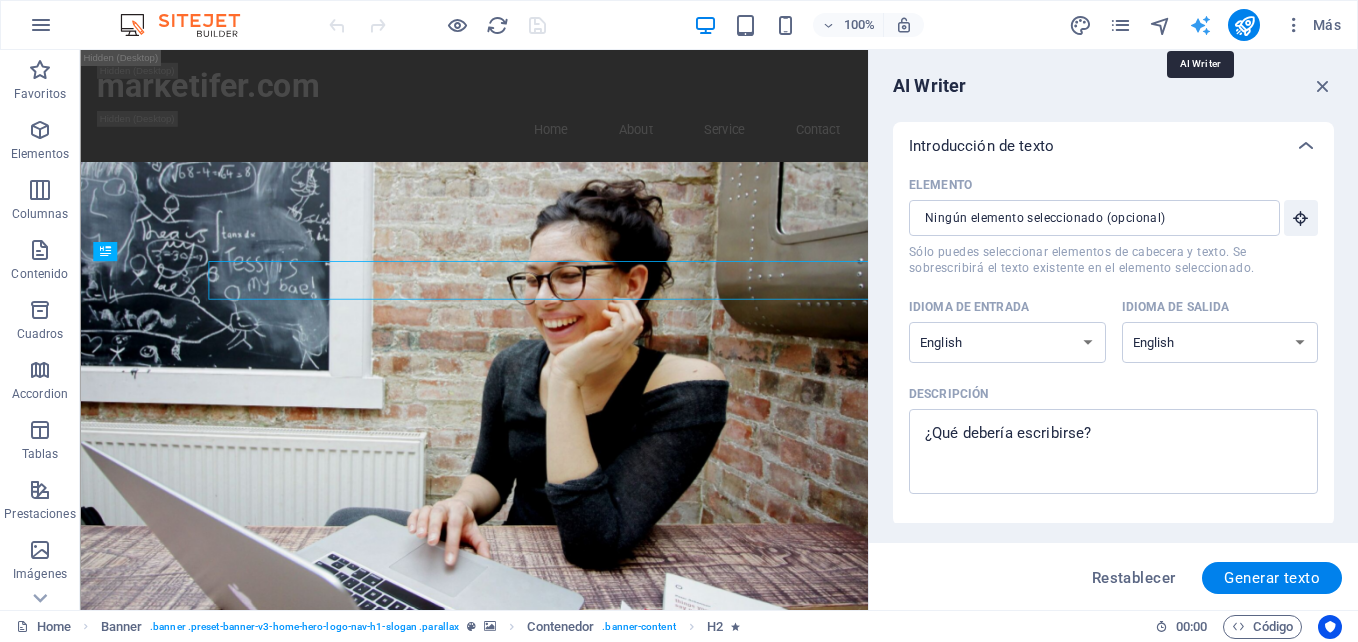 scroll, scrollTop: 0, scrollLeft: 0, axis: both 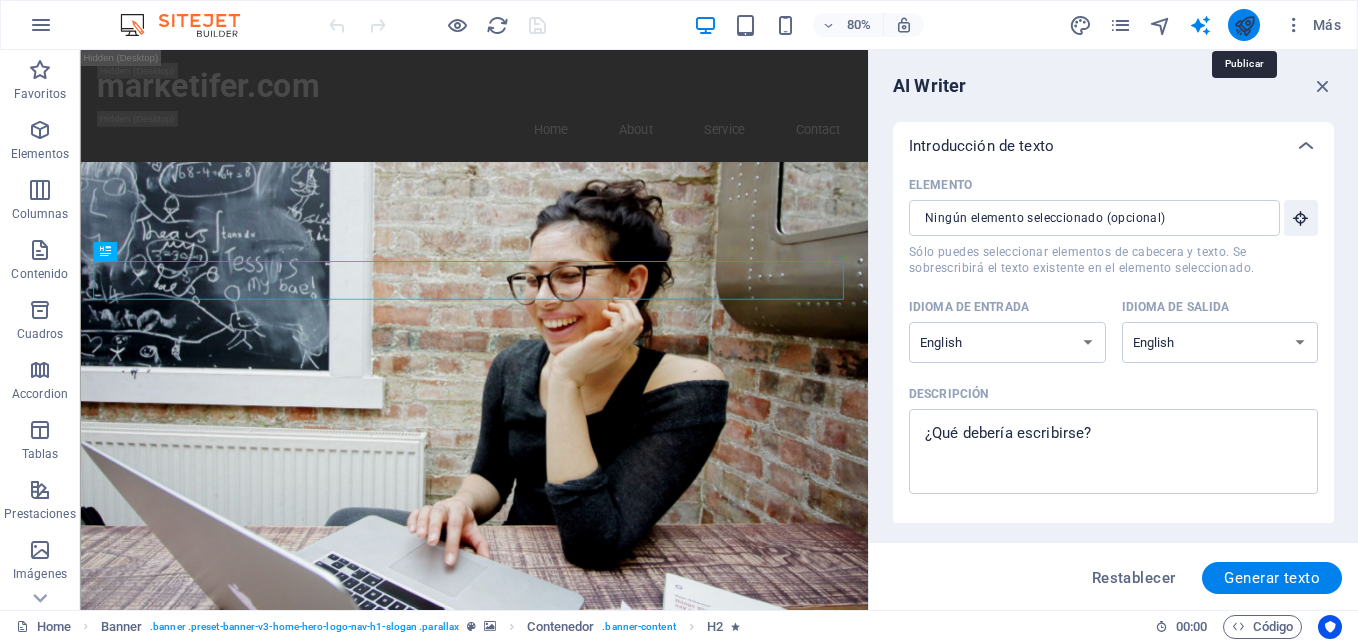 click at bounding box center [1244, 25] 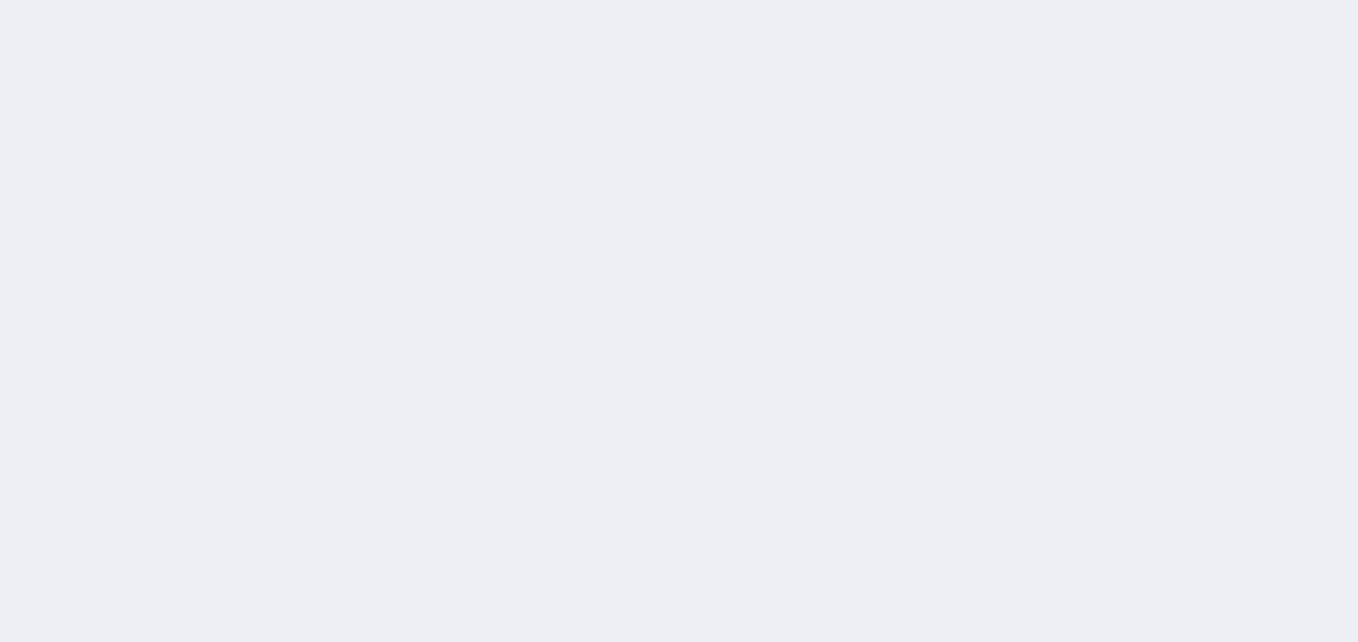 scroll, scrollTop: 0, scrollLeft: 0, axis: both 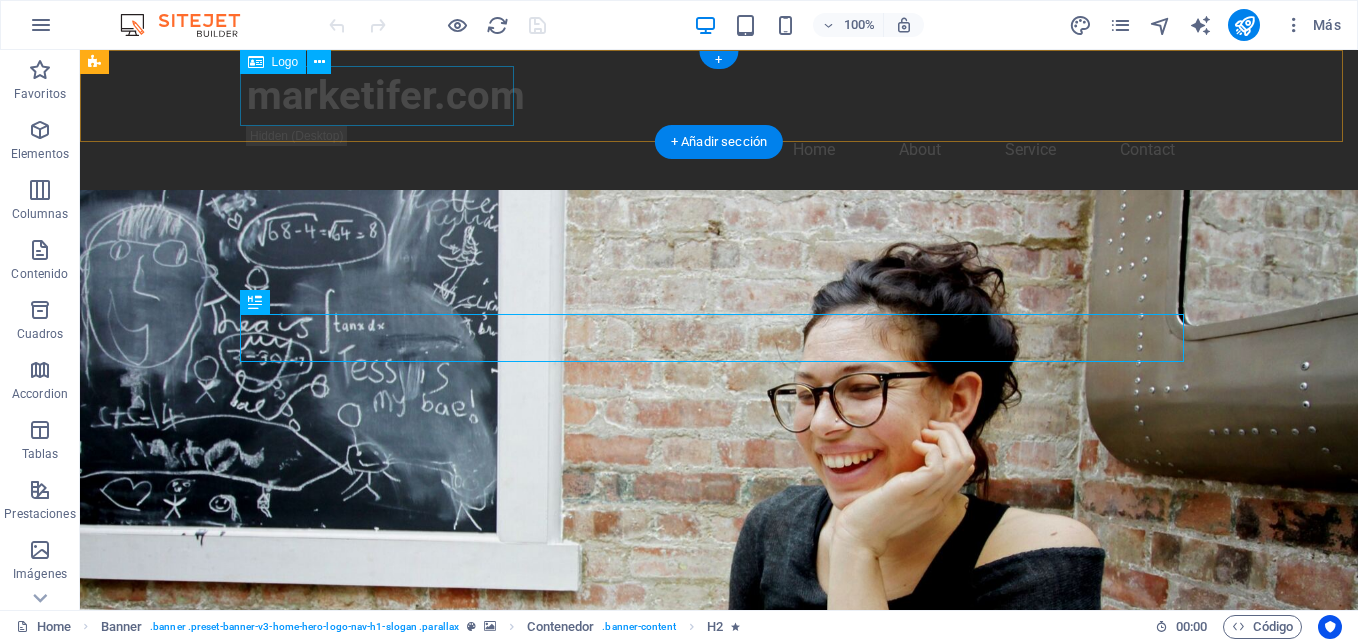 click on "marketifer.com" at bounding box center [719, 96] 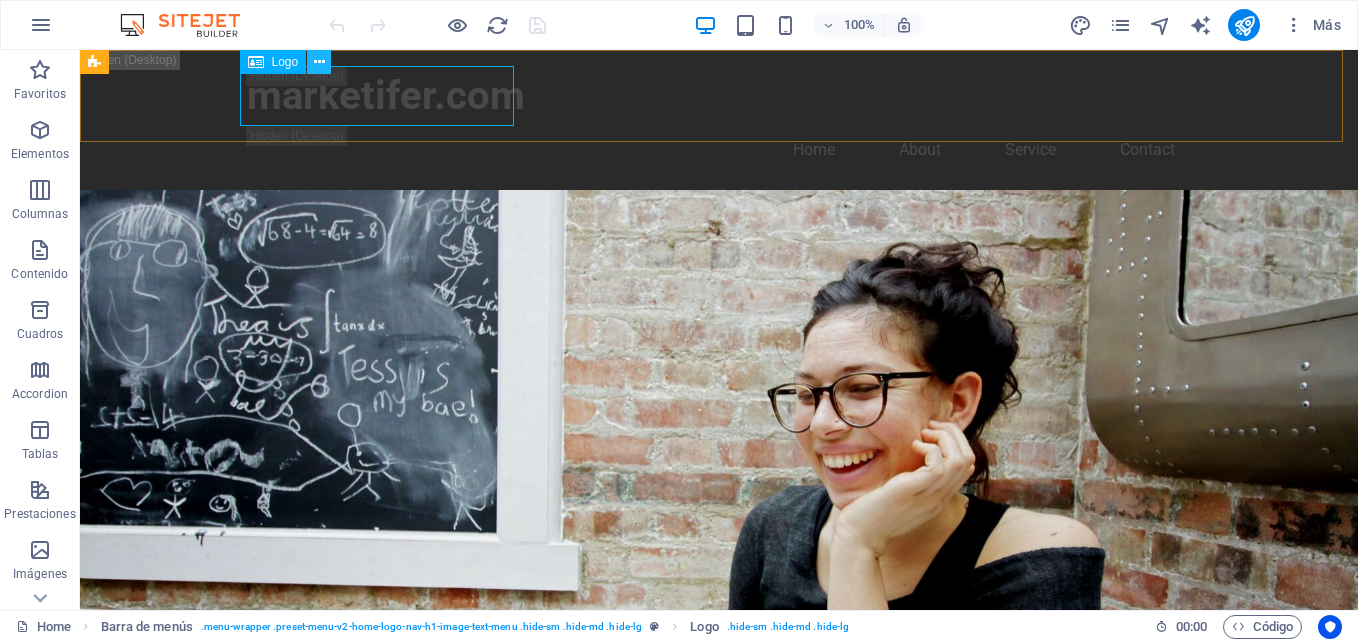 click at bounding box center (319, 62) 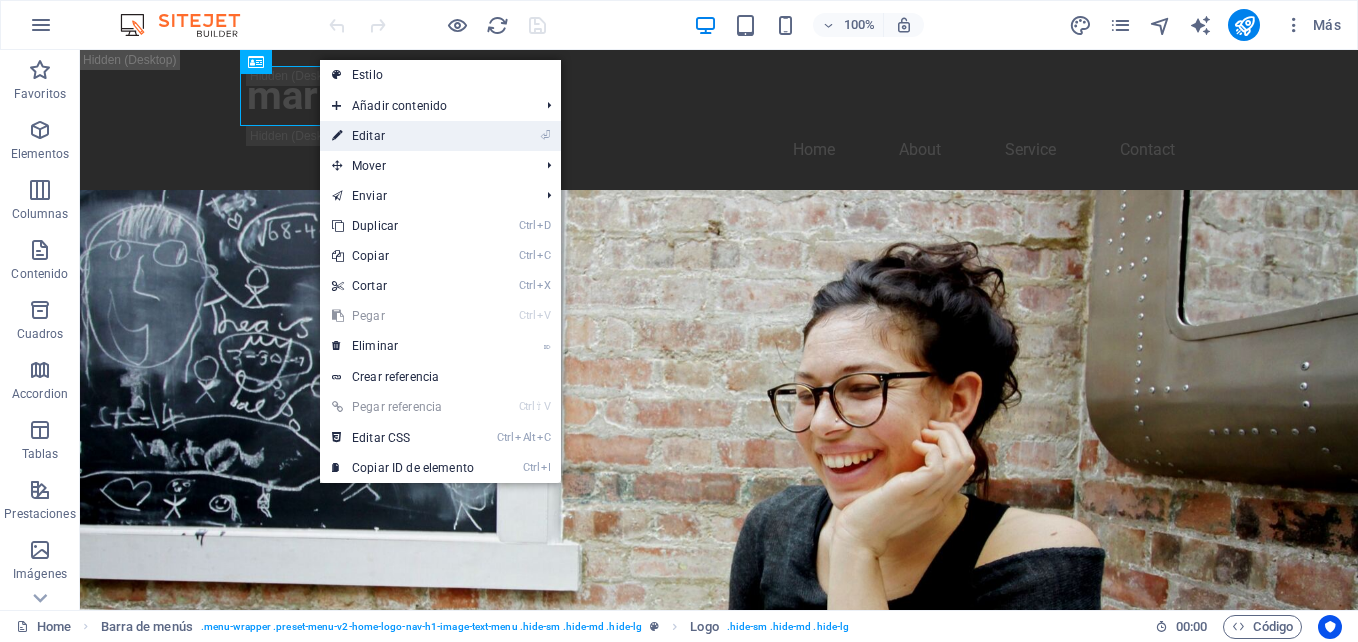 click on "⏎  Editar" at bounding box center [403, 136] 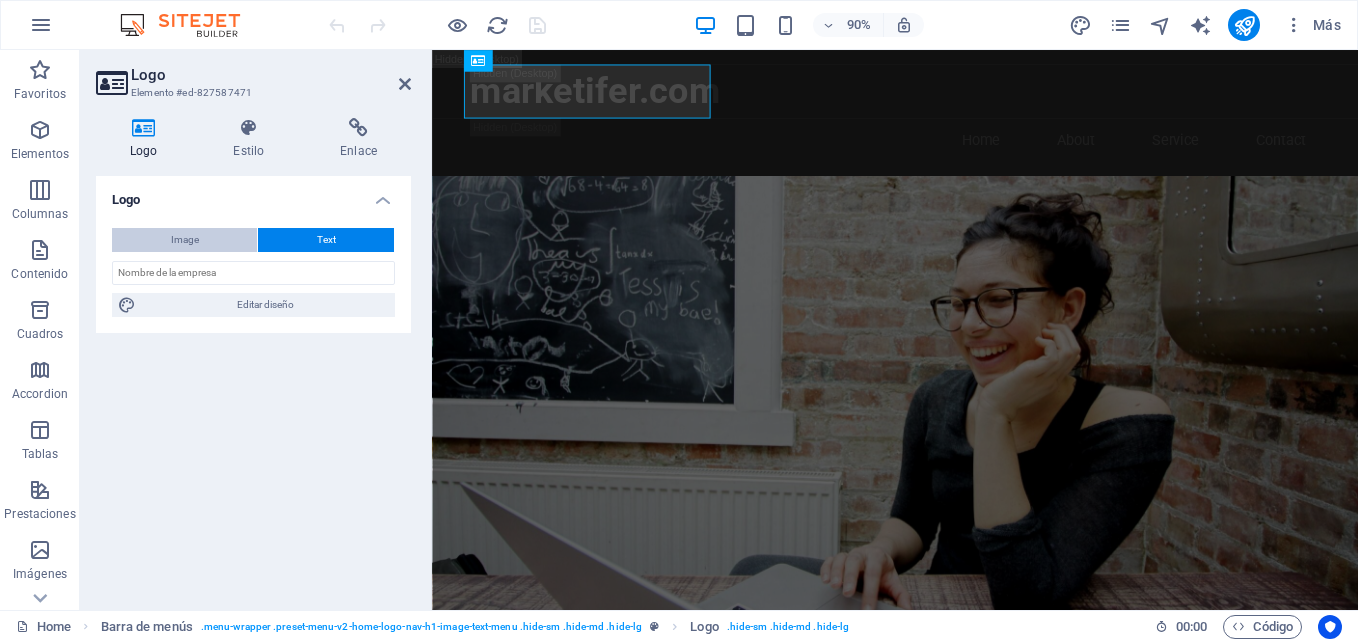 click on "Image" at bounding box center [185, 240] 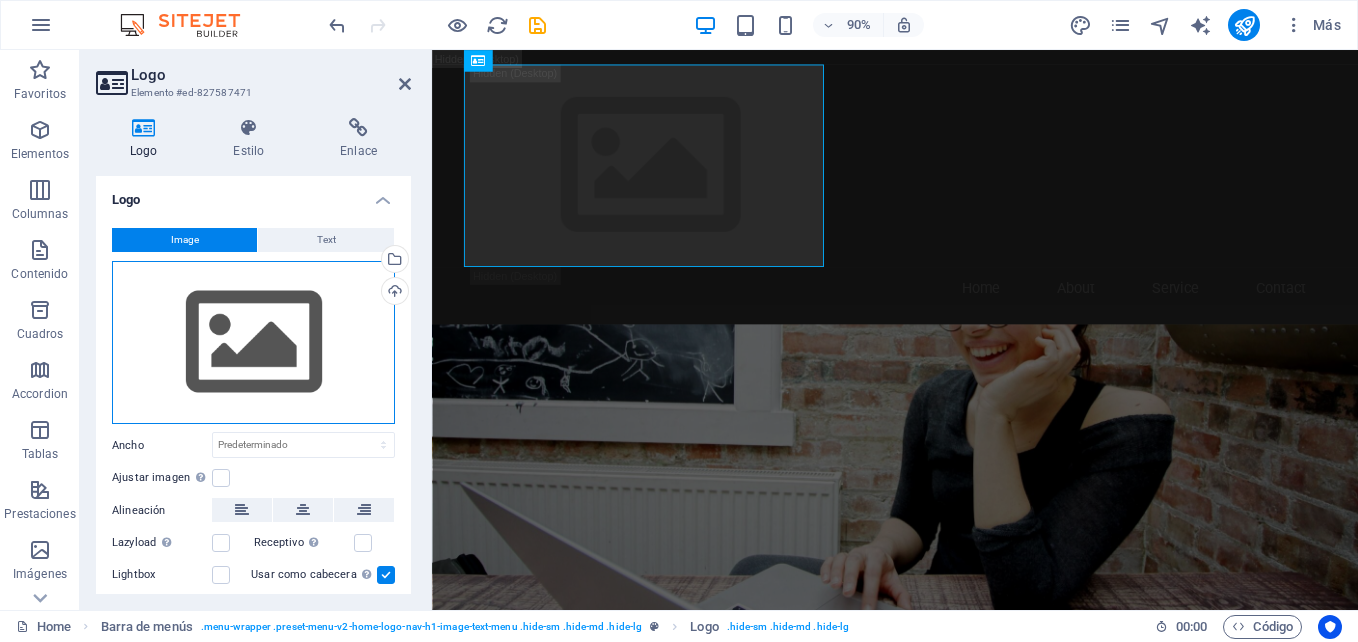 click on "Arrastra archivos aquí, haz clic para escoger archivos o  selecciona archivos de Archivos o de nuestra galería gratuita de fotos y vídeos" at bounding box center (253, 343) 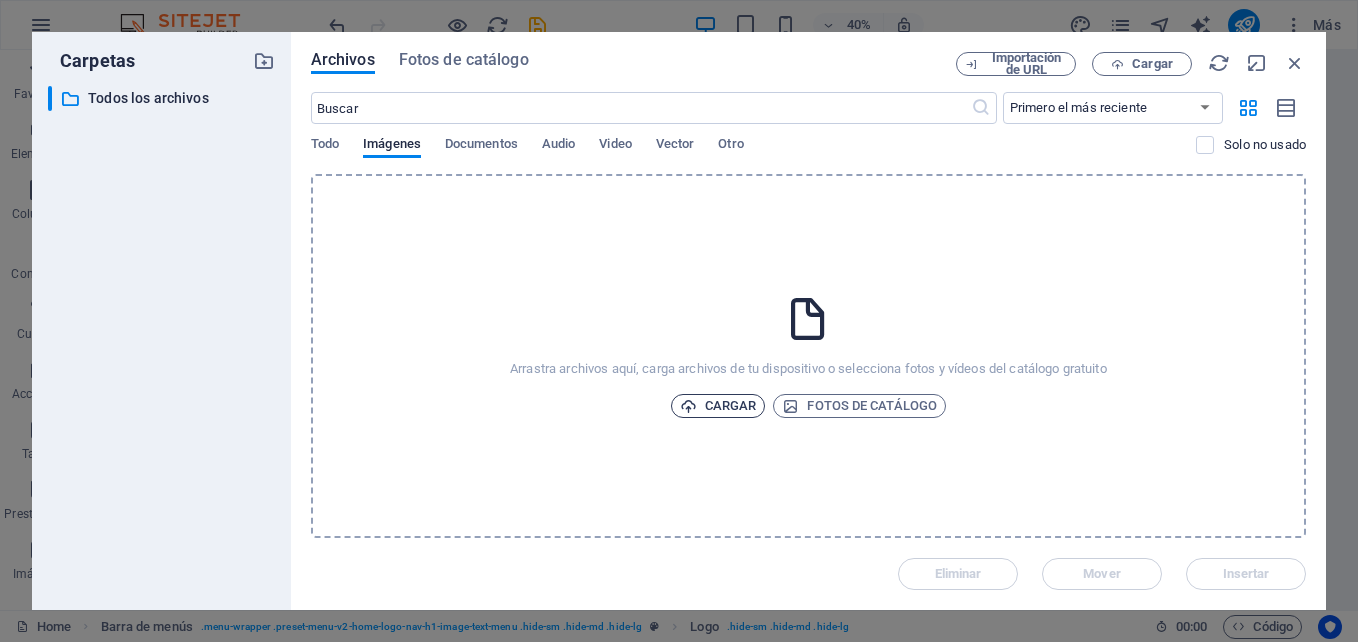 click at bounding box center (688, 406) 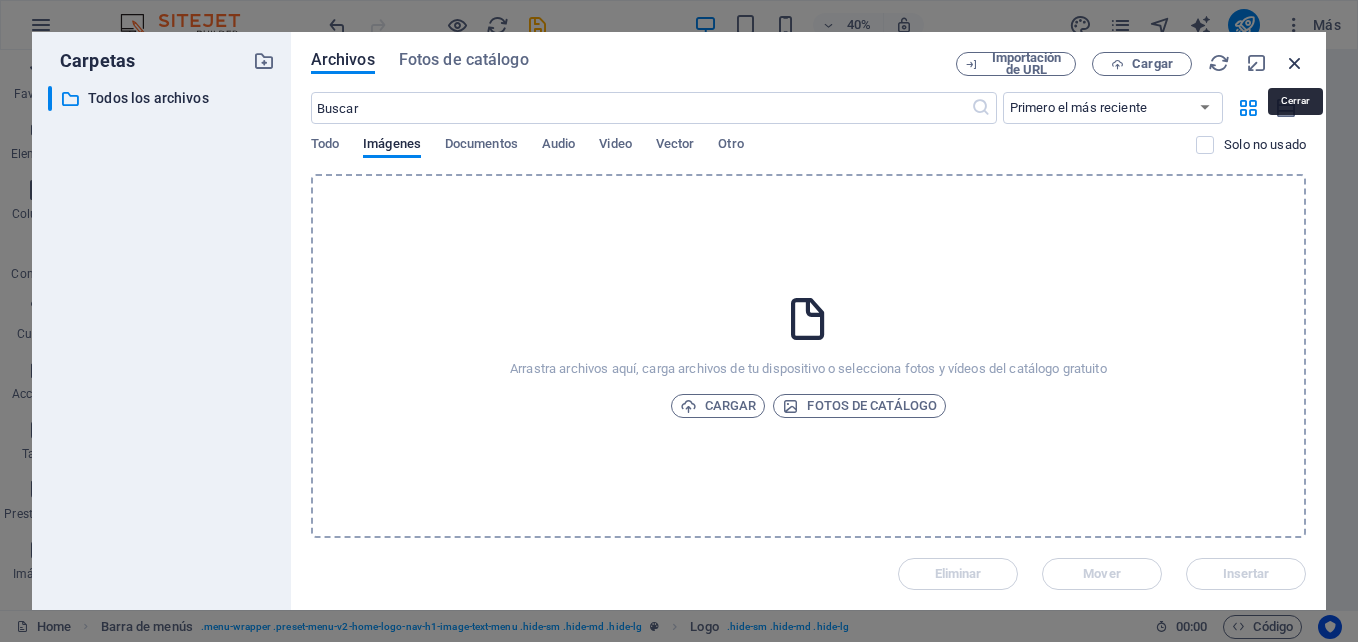 click at bounding box center [1295, 63] 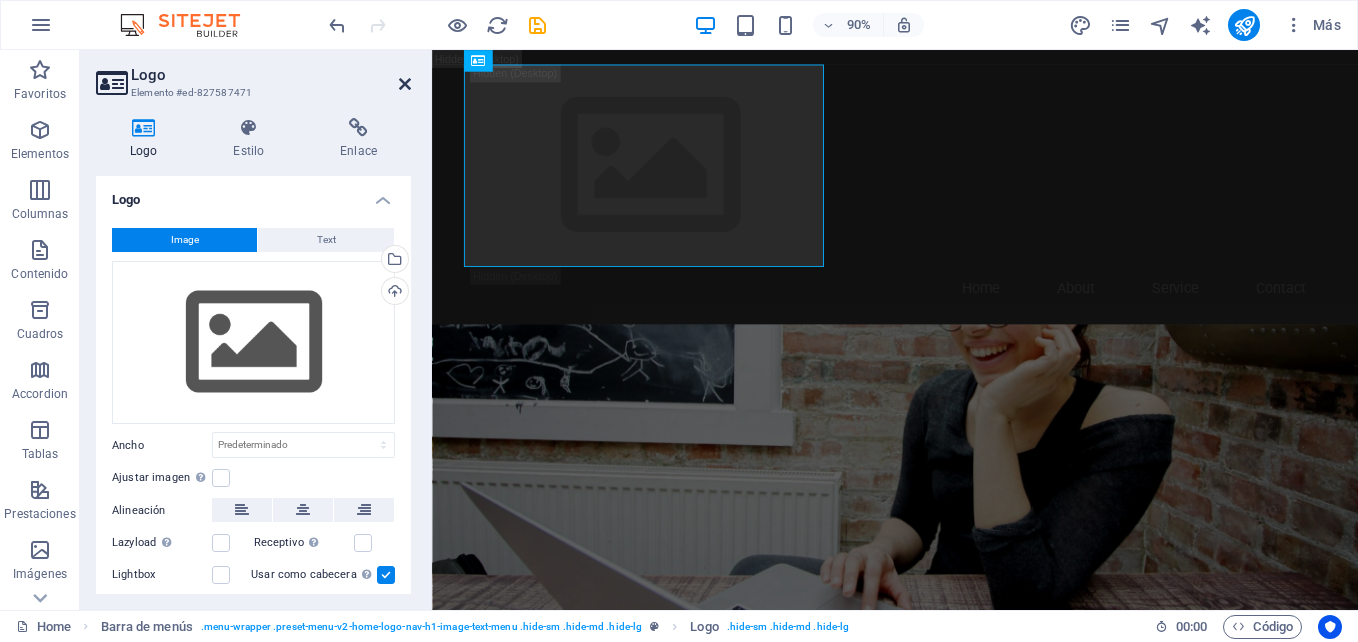click at bounding box center [405, 84] 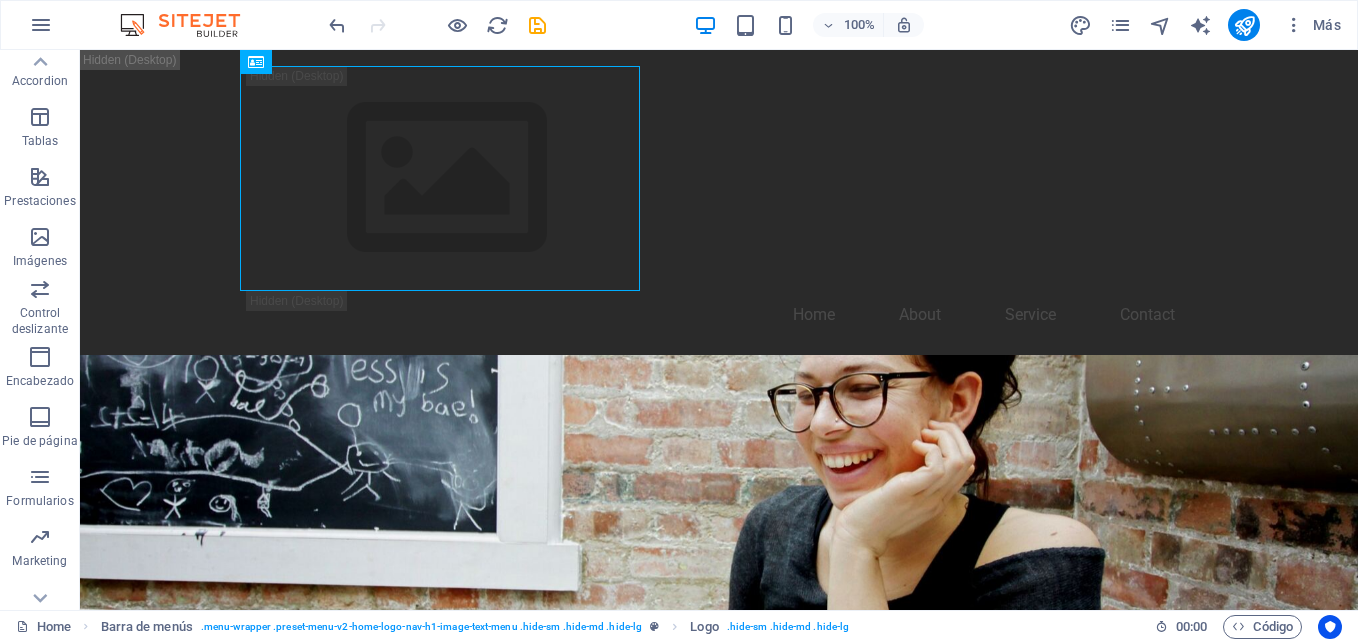 scroll, scrollTop: 340, scrollLeft: 0, axis: vertical 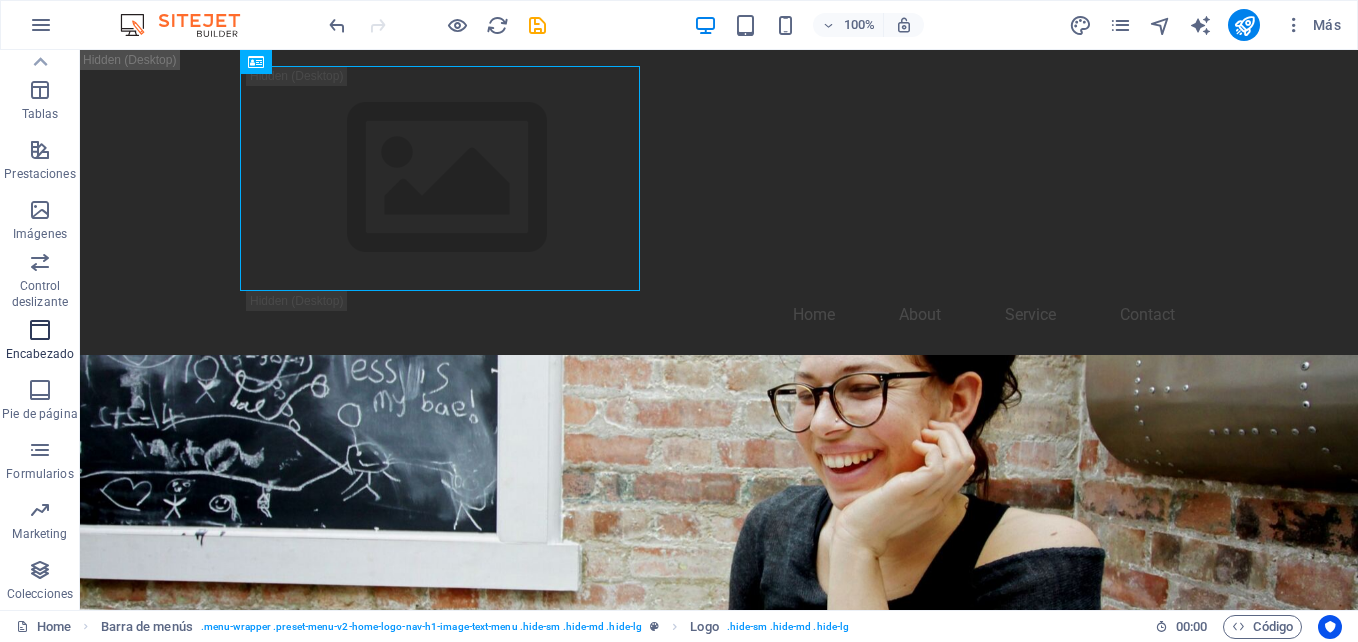 click at bounding box center (40, 330) 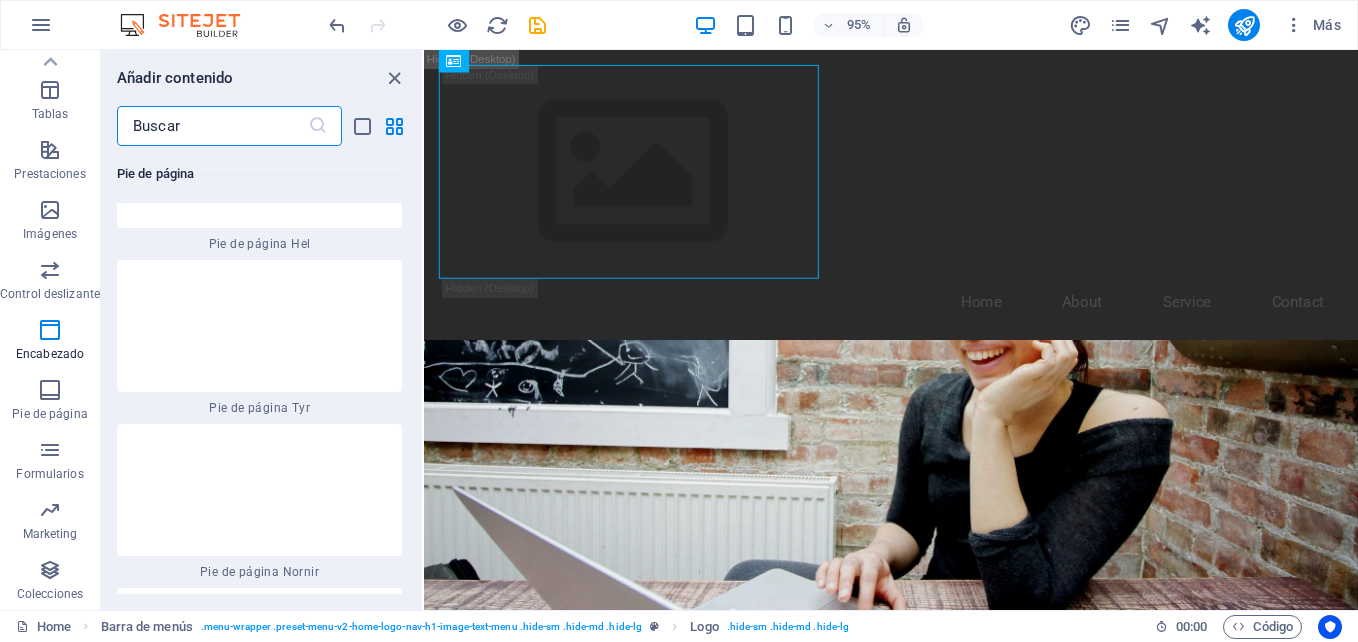 scroll, scrollTop: 24516, scrollLeft: 0, axis: vertical 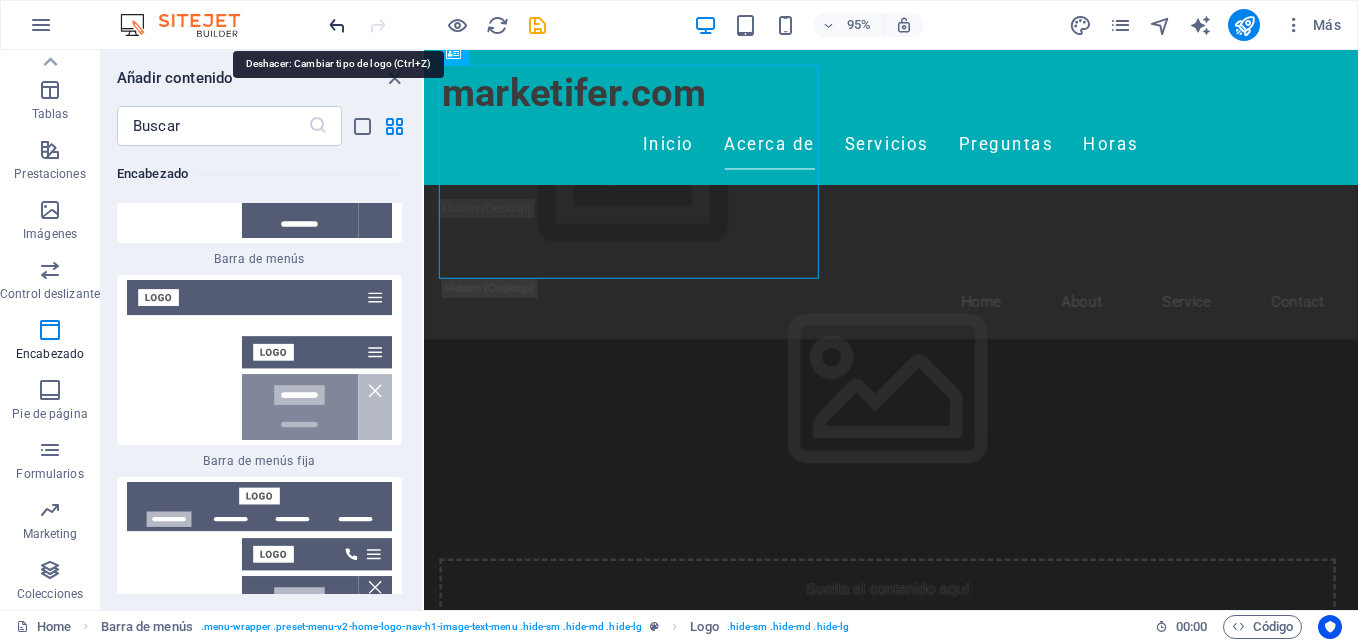 click at bounding box center [337, 25] 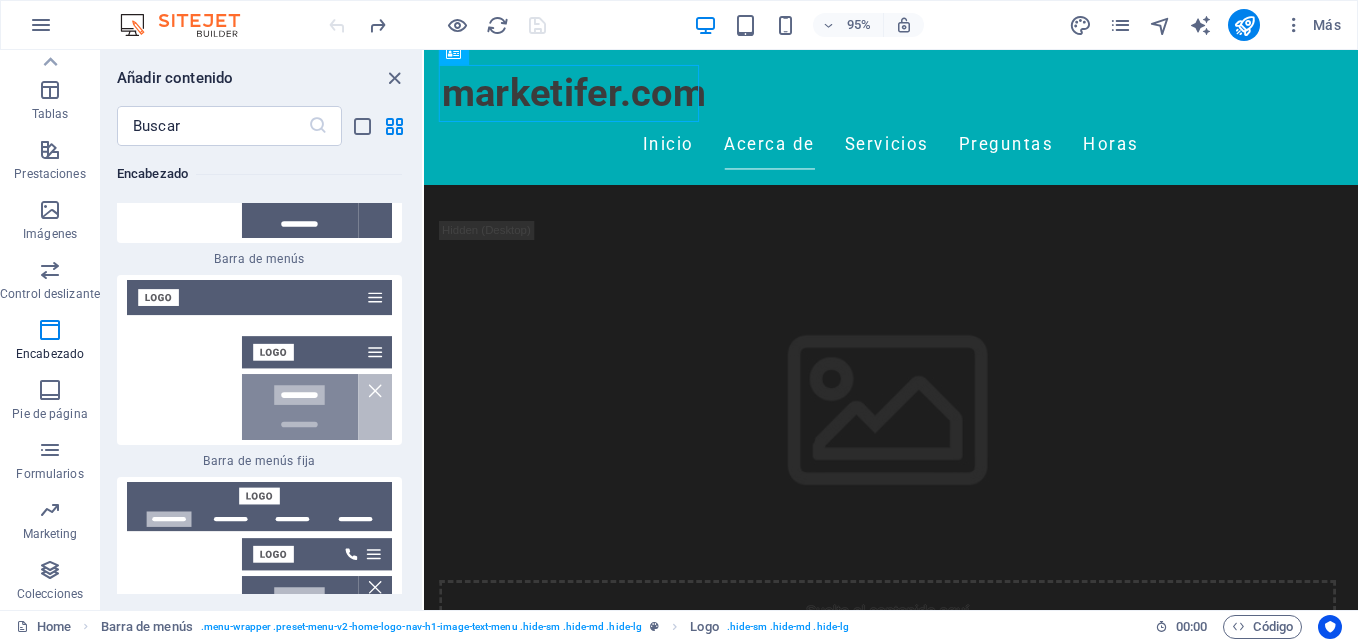 click at bounding box center [190, 25] 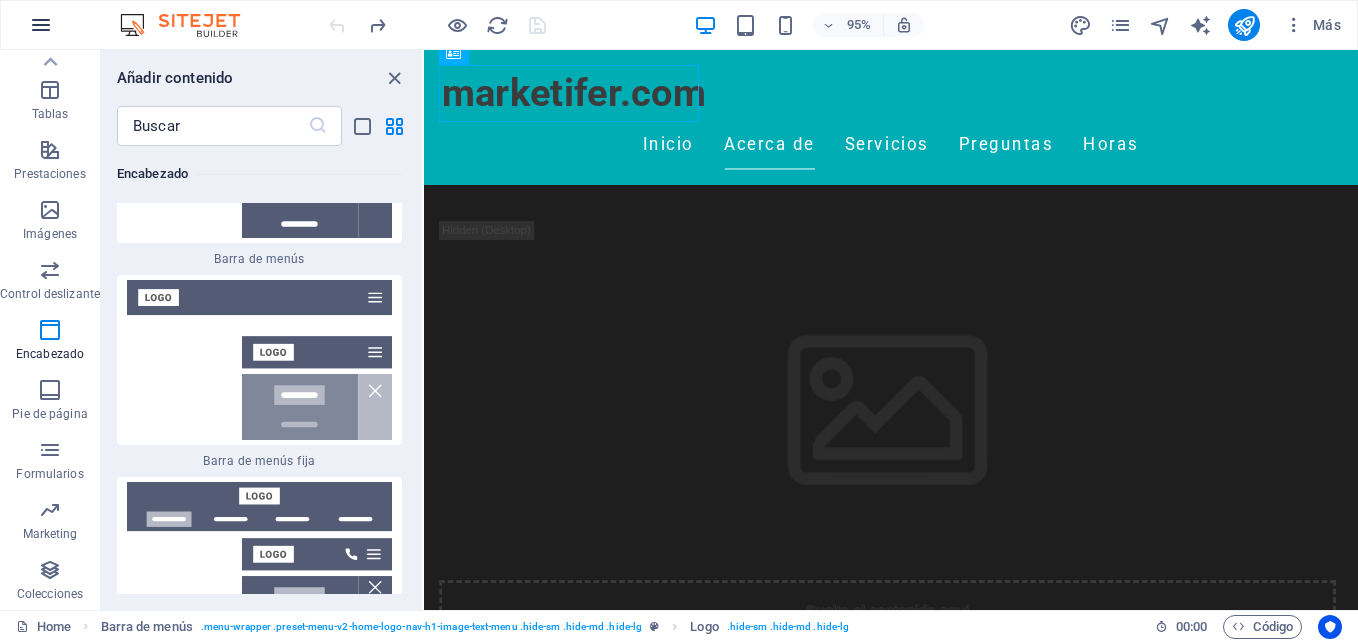 click at bounding box center [41, 25] 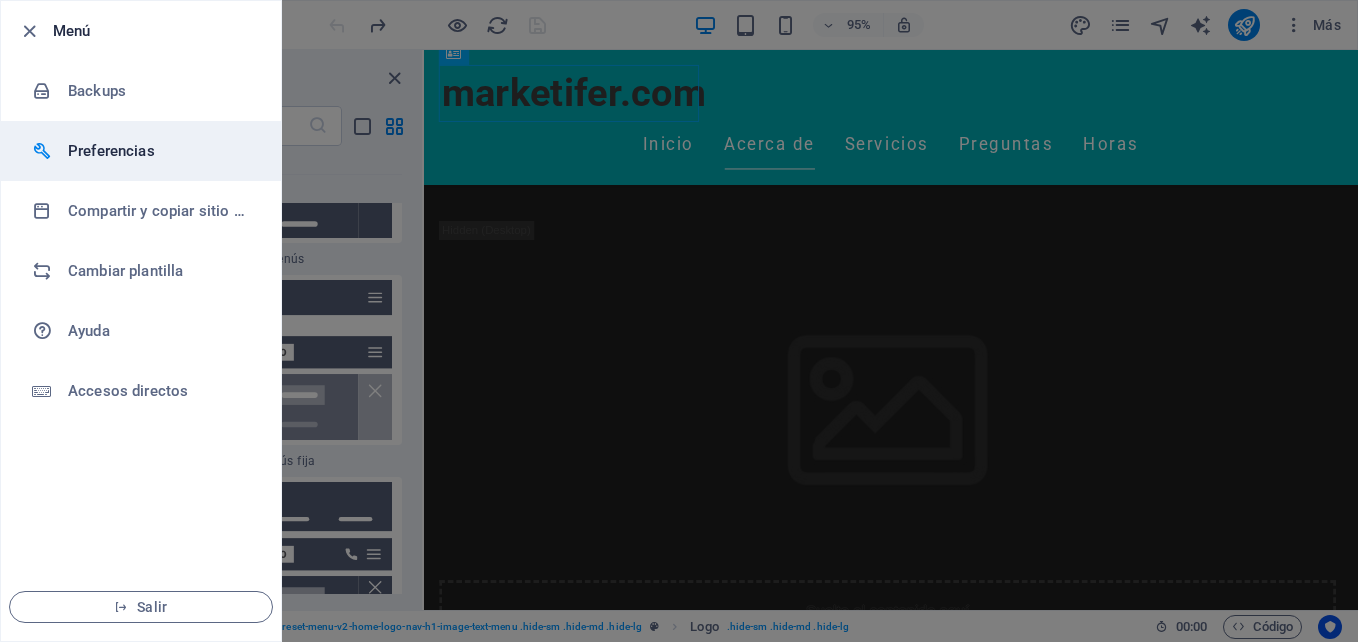 click on "Preferencias" at bounding box center (160, 151) 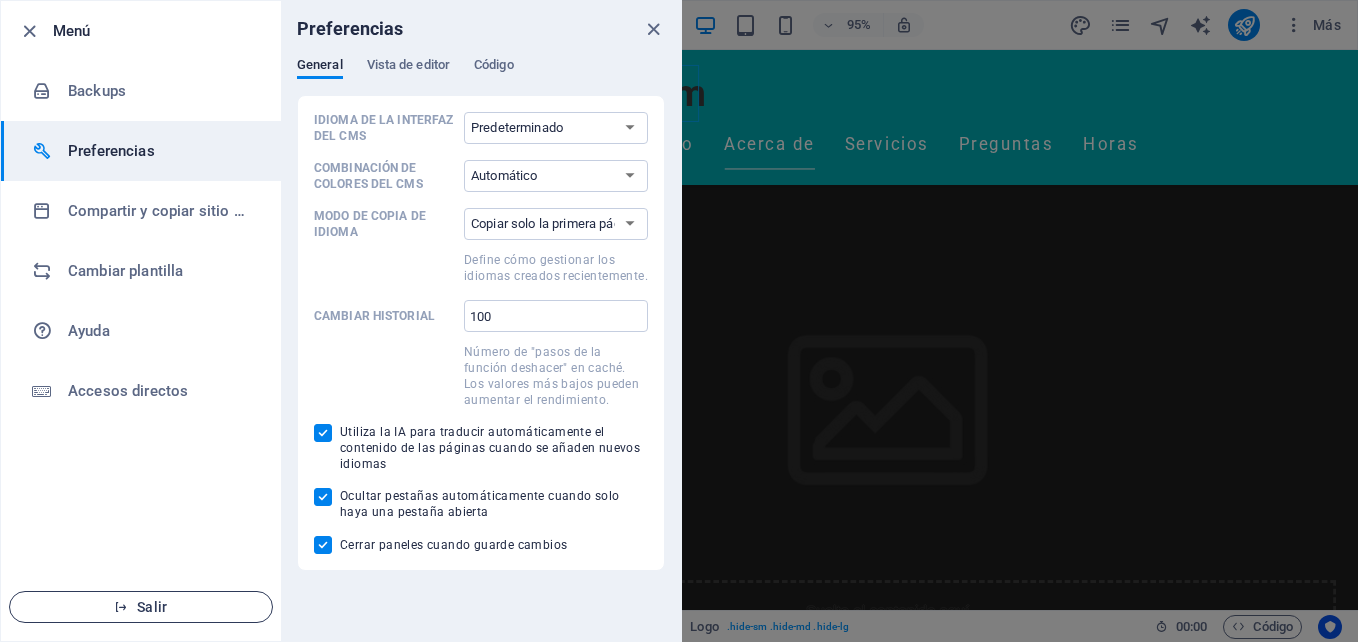 click on "Salir" at bounding box center [141, 607] 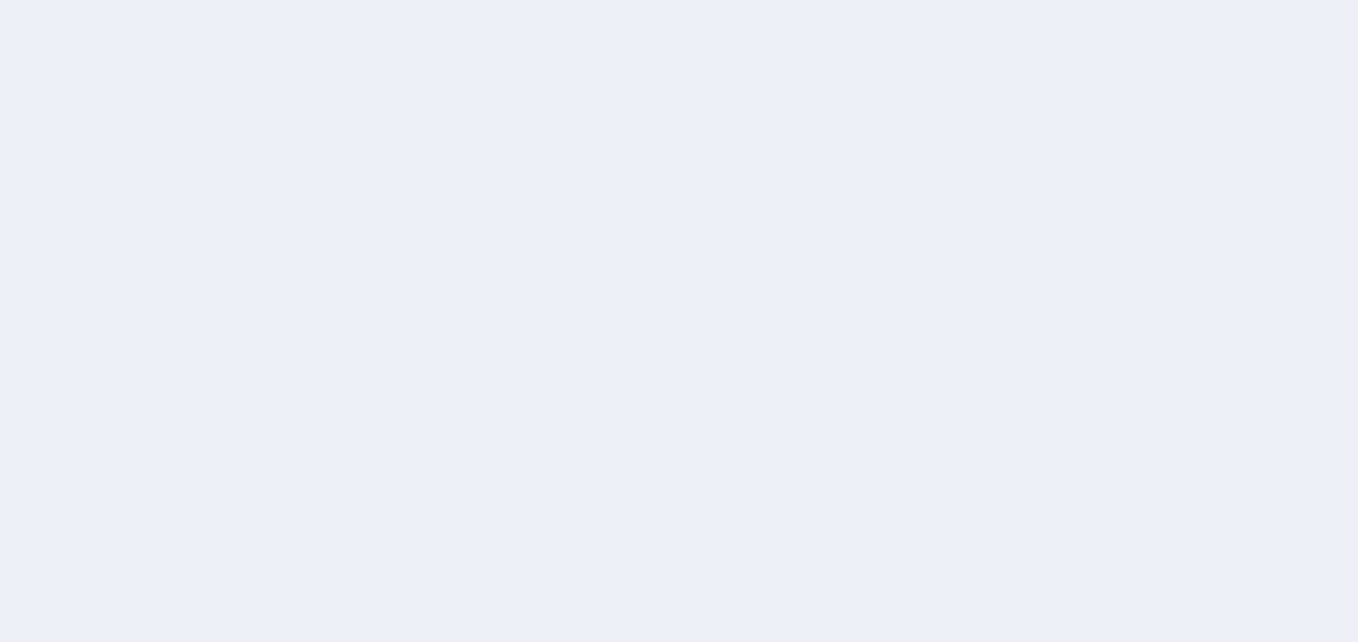 scroll, scrollTop: 0, scrollLeft: 0, axis: both 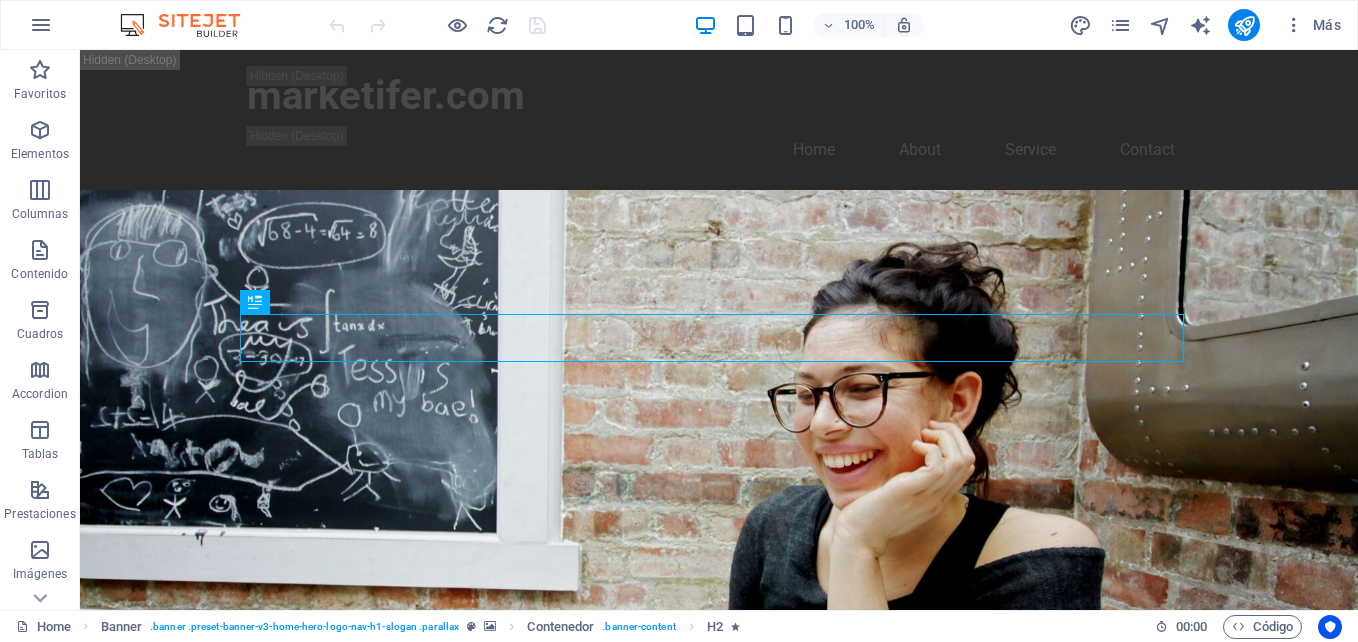 click at bounding box center (190, 25) 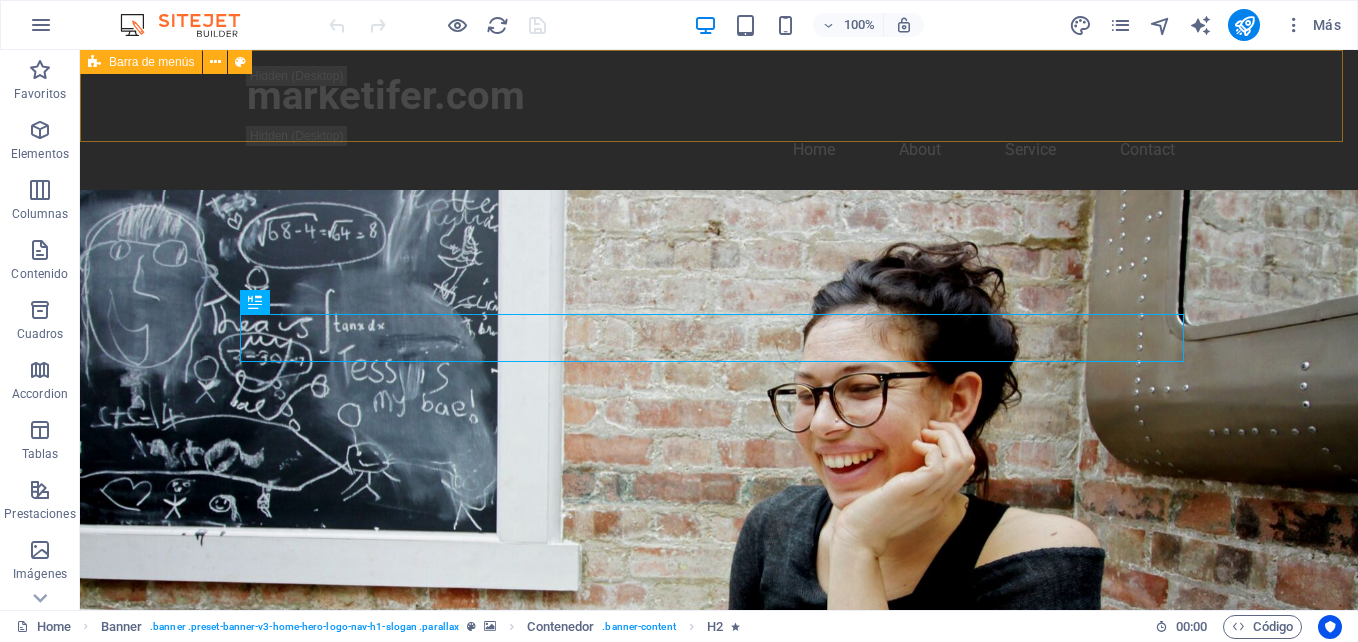 click on "Barra de menús" at bounding box center [151, 62] 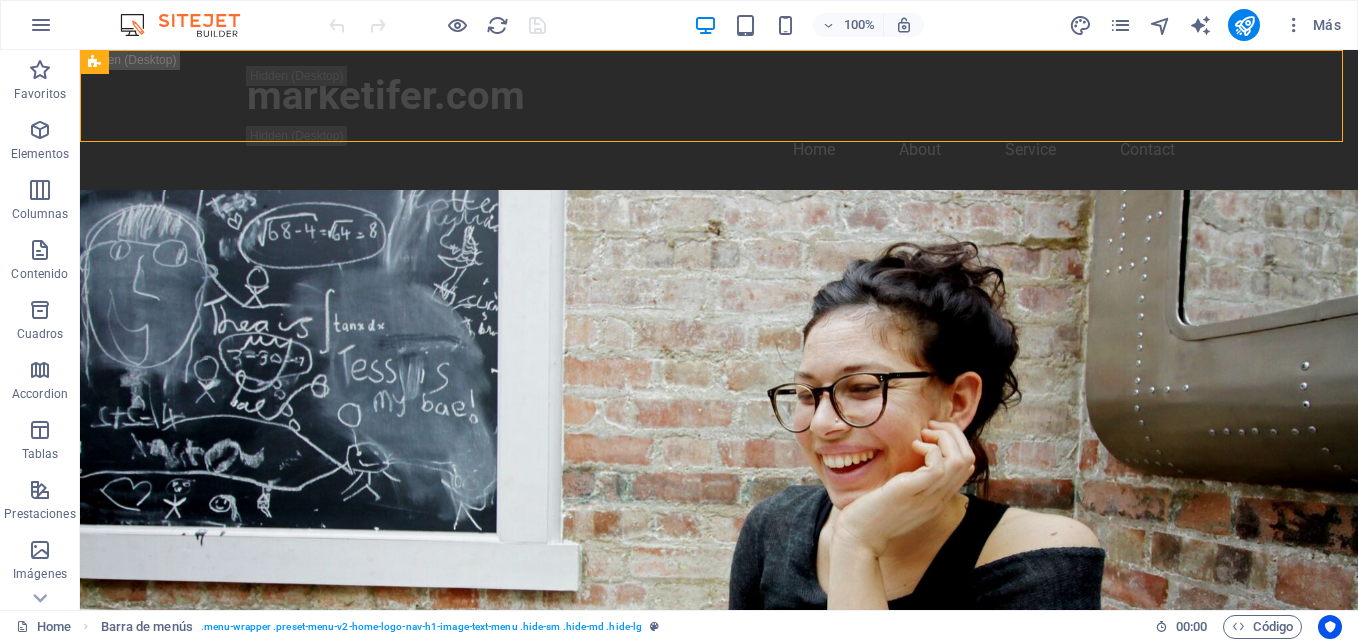 click at bounding box center (190, 25) 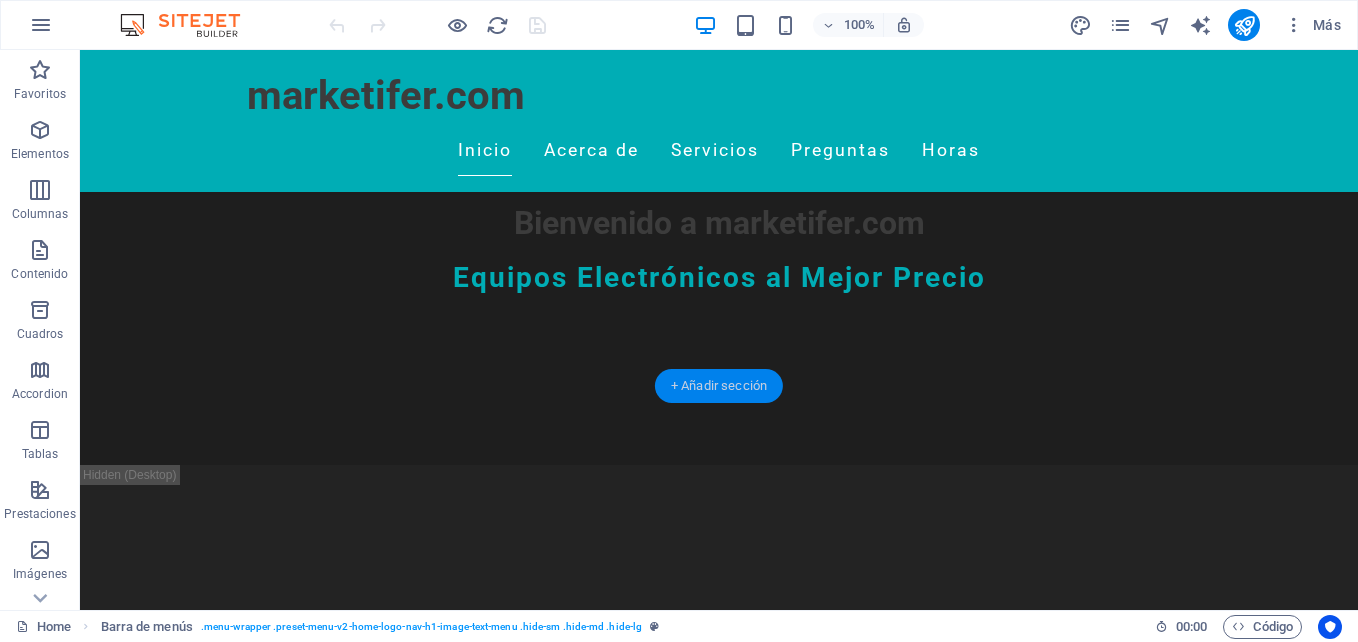 scroll, scrollTop: 1300, scrollLeft: 0, axis: vertical 